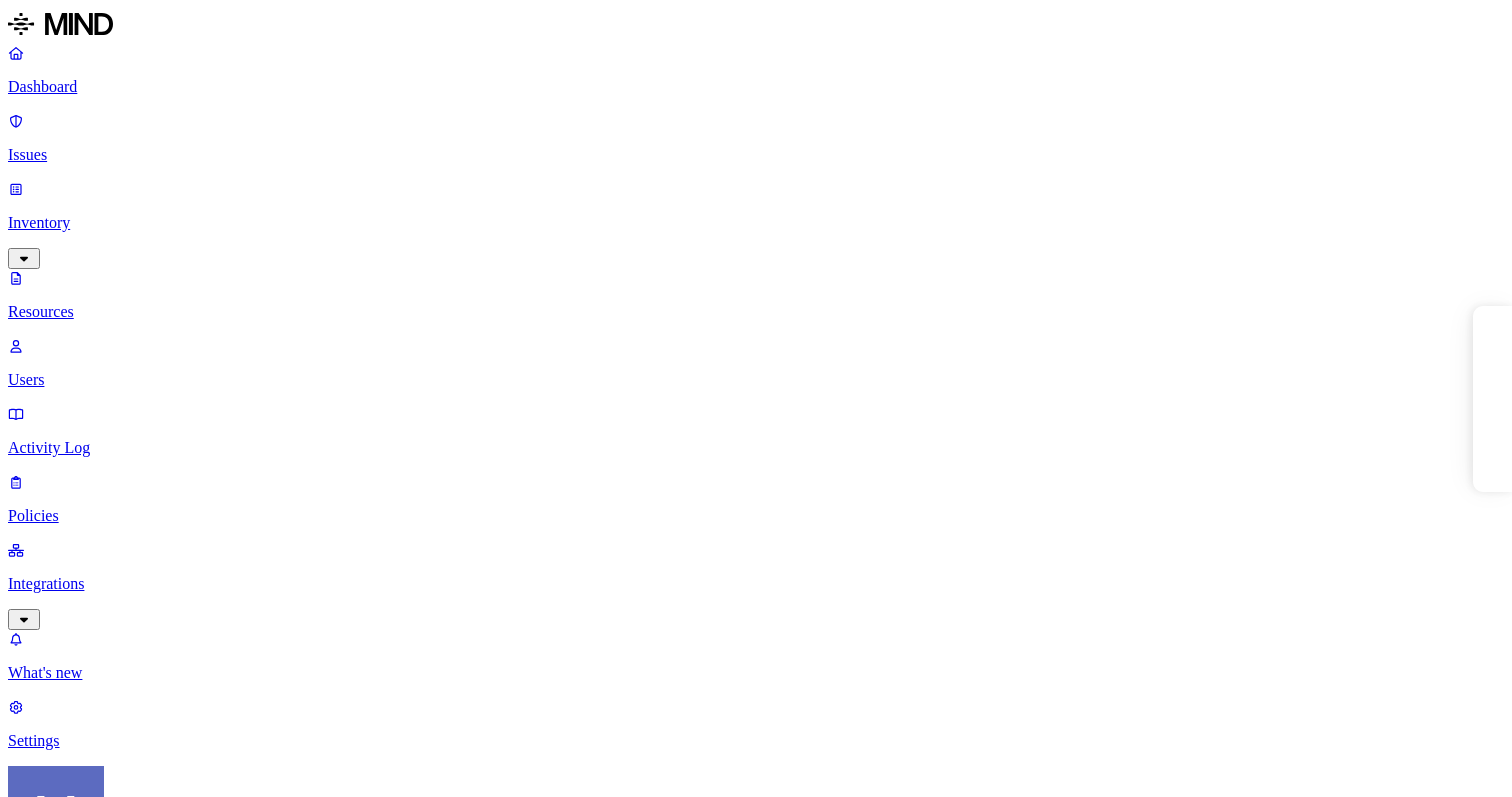 scroll, scrollTop: 0, scrollLeft: 0, axis: both 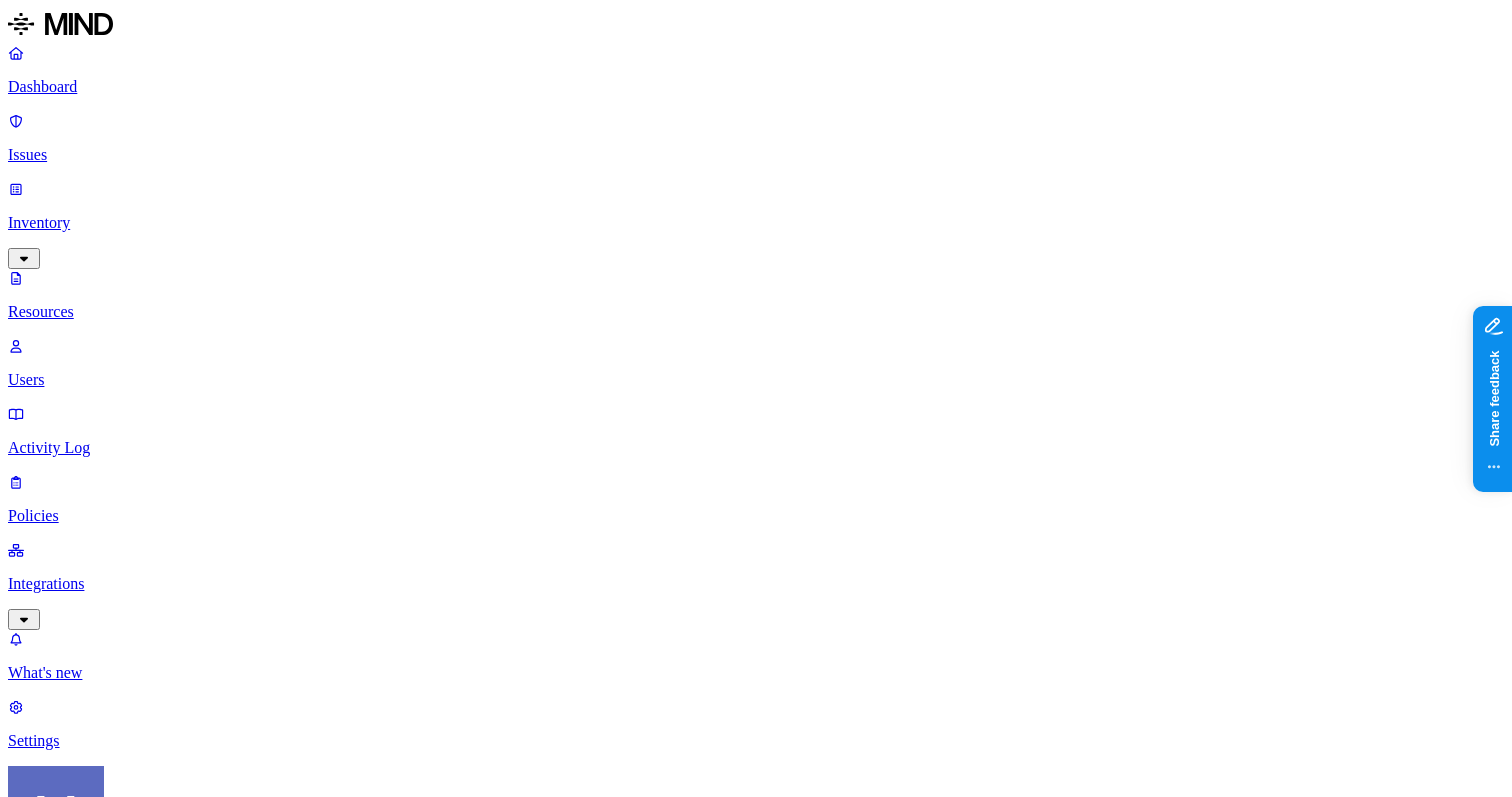 click on "Dashboard Issues Inventory Resources Users Activity Log Policies Integrations What's new 1 Settings Mikkel Hansen Orion Financial Resources Kind File type Classification Category Data types Accessible Last access Drive name Encrypted 10,000+ Resources Kind Resource Classification Category Accessible Last access time Full path Orion Membership App 6.2025.docx – – – Jul 1, 2025, 10:35 AM ConsumerLending/Dealer Signup til.pdf – – – Jul 1, 2025, 10:35 AM Kiana Harris/Desktop/Bing Lemonade Baca TIL.pdf – – – Jul 1, 2025, 10:34 AM Sandra Coley/Desktop credit.pdf – – – Jul 1, 2025, 10:33 AM Kiana Harris/Desktop/Bing Lemonade Screenshot 2025-07-01 113349.png – – – Jul 1, 2025, 10:33 AM Debbie Buchanan/Pictures/Screenshots Screenshot 2025-07-01 113345.png – – – Jul 1, 2025, 10:33 AM Kelsey White/Pictures/Screenshots Hamilton - Cleared for Orientation for 7_7_2025.pdf – – – Jul 1, 2025, 10:33 AM Allison Woodson/Desktop Screenshot 2025-07-01 113336.png – – – –" at bounding box center (756, 5193) 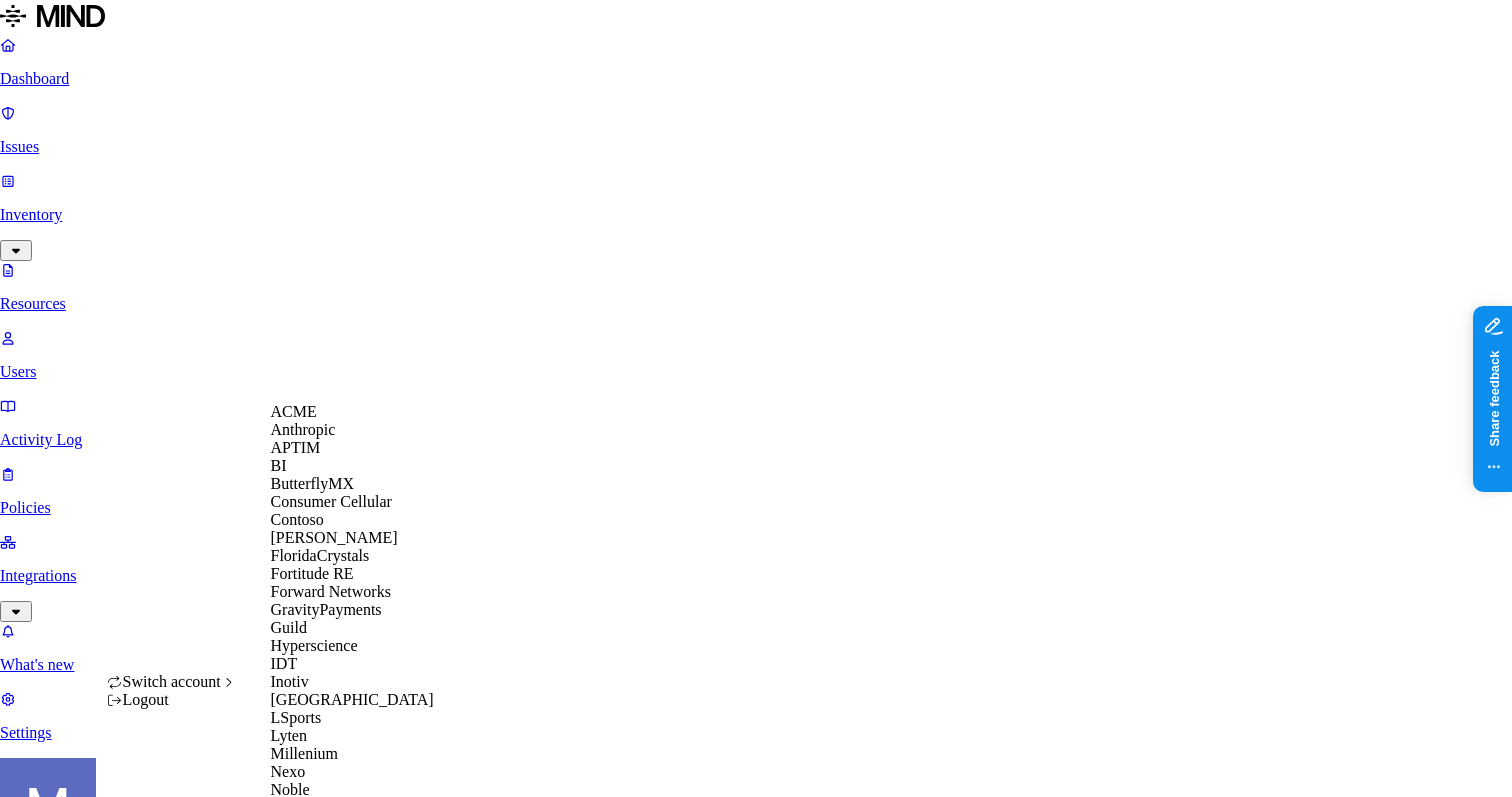 scroll, scrollTop: 992, scrollLeft: 0, axis: vertical 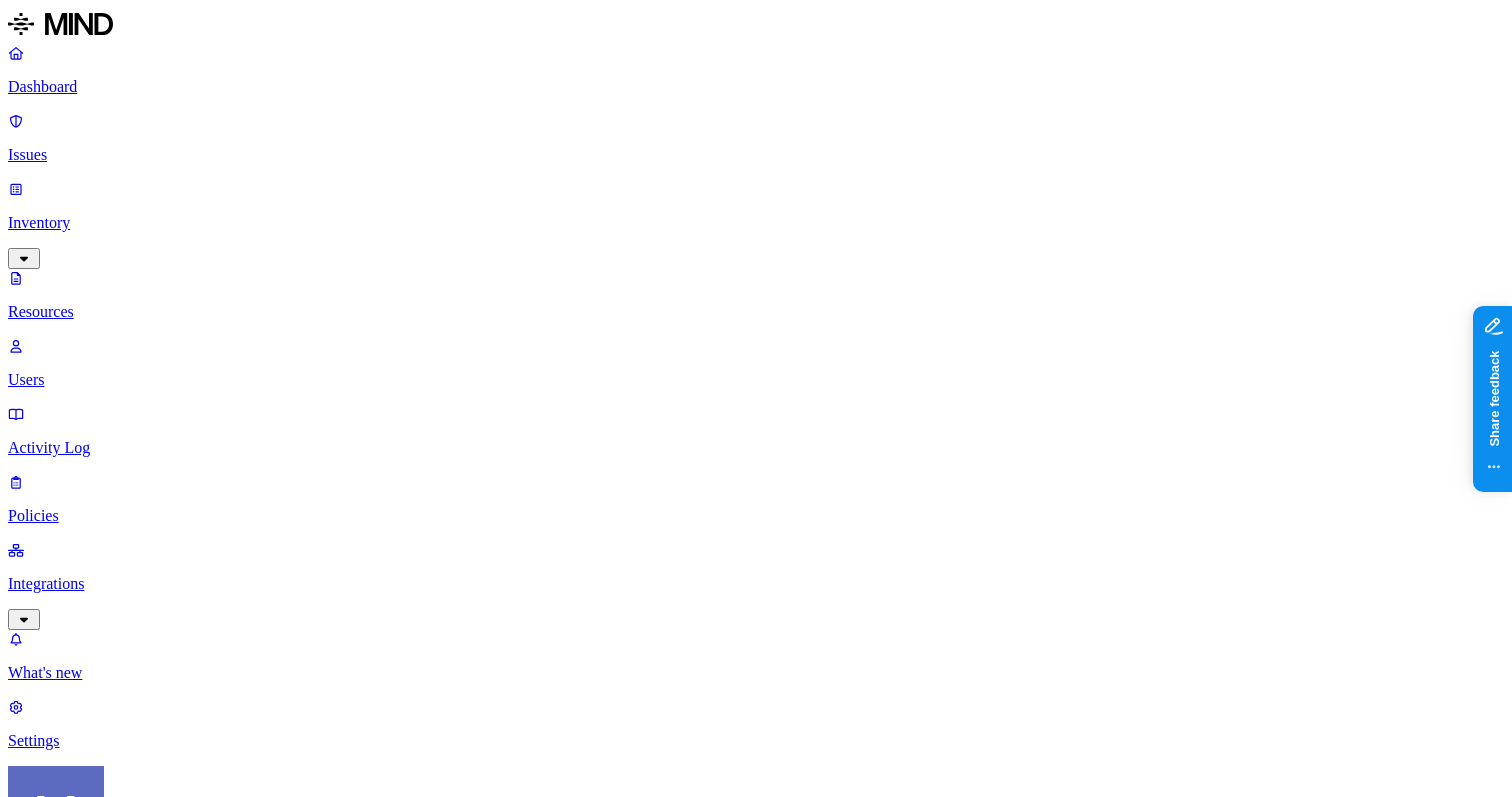drag, startPoint x: 506, startPoint y: 135, endPoint x: 564, endPoint y: 136, distance: 58.00862 